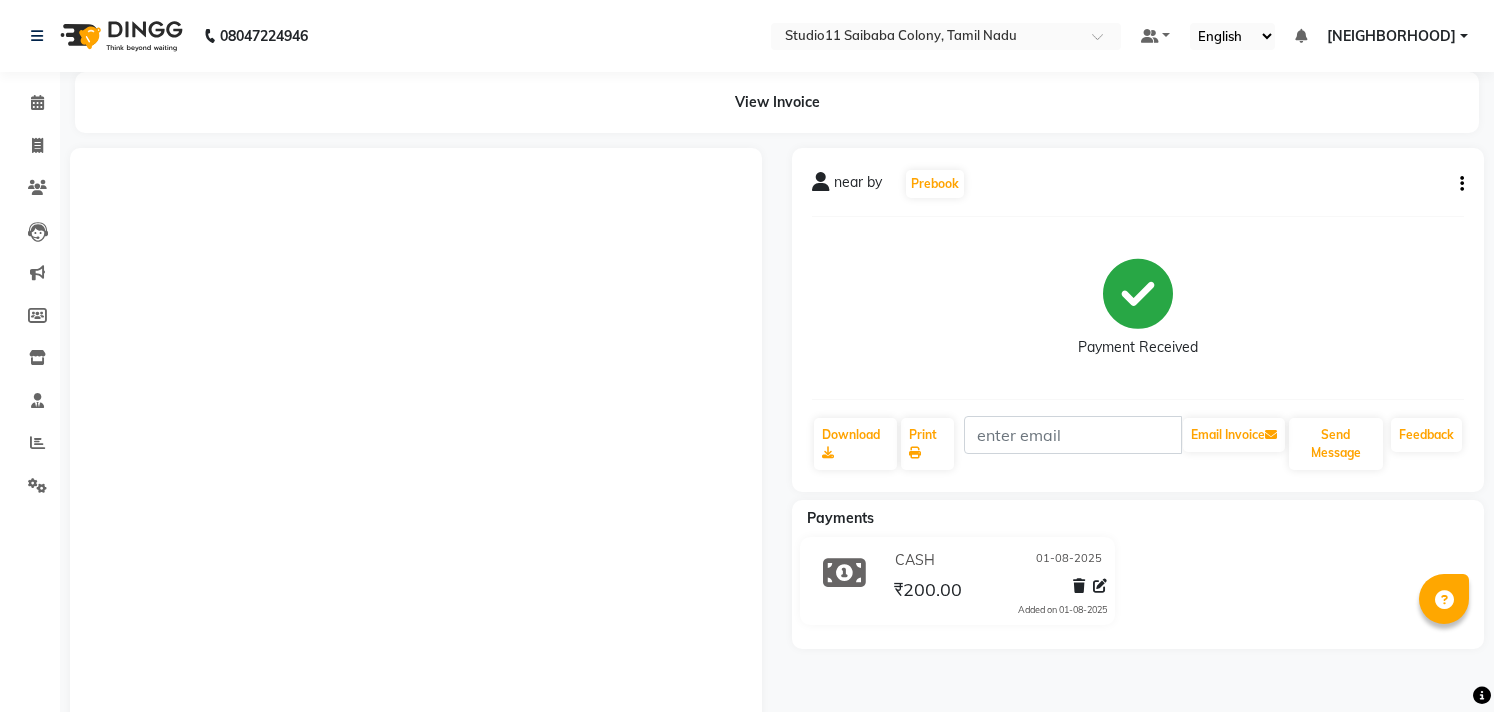 scroll, scrollTop: 0, scrollLeft: 0, axis: both 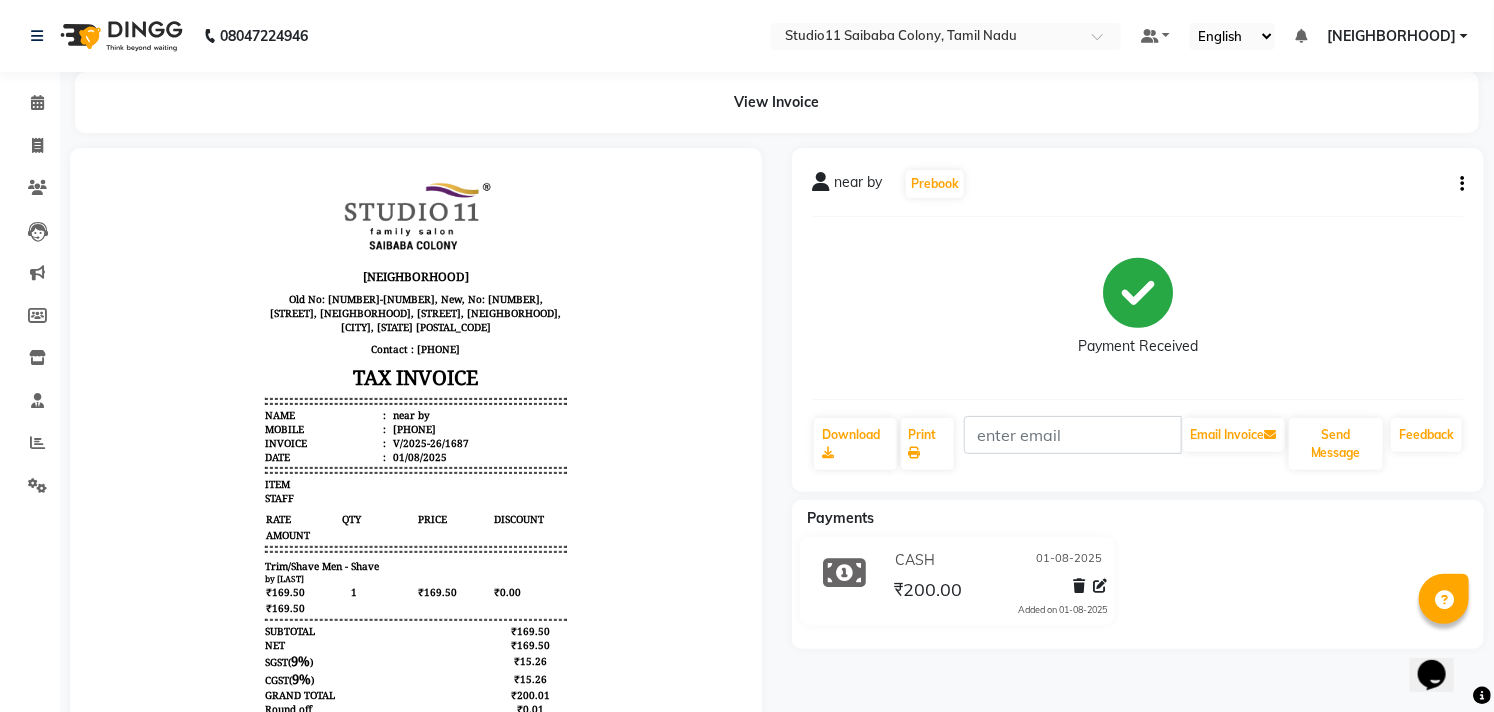 drag, startPoint x: 715, startPoint y: 624, endPoint x: 1009, endPoint y: 731, distance: 312.86578 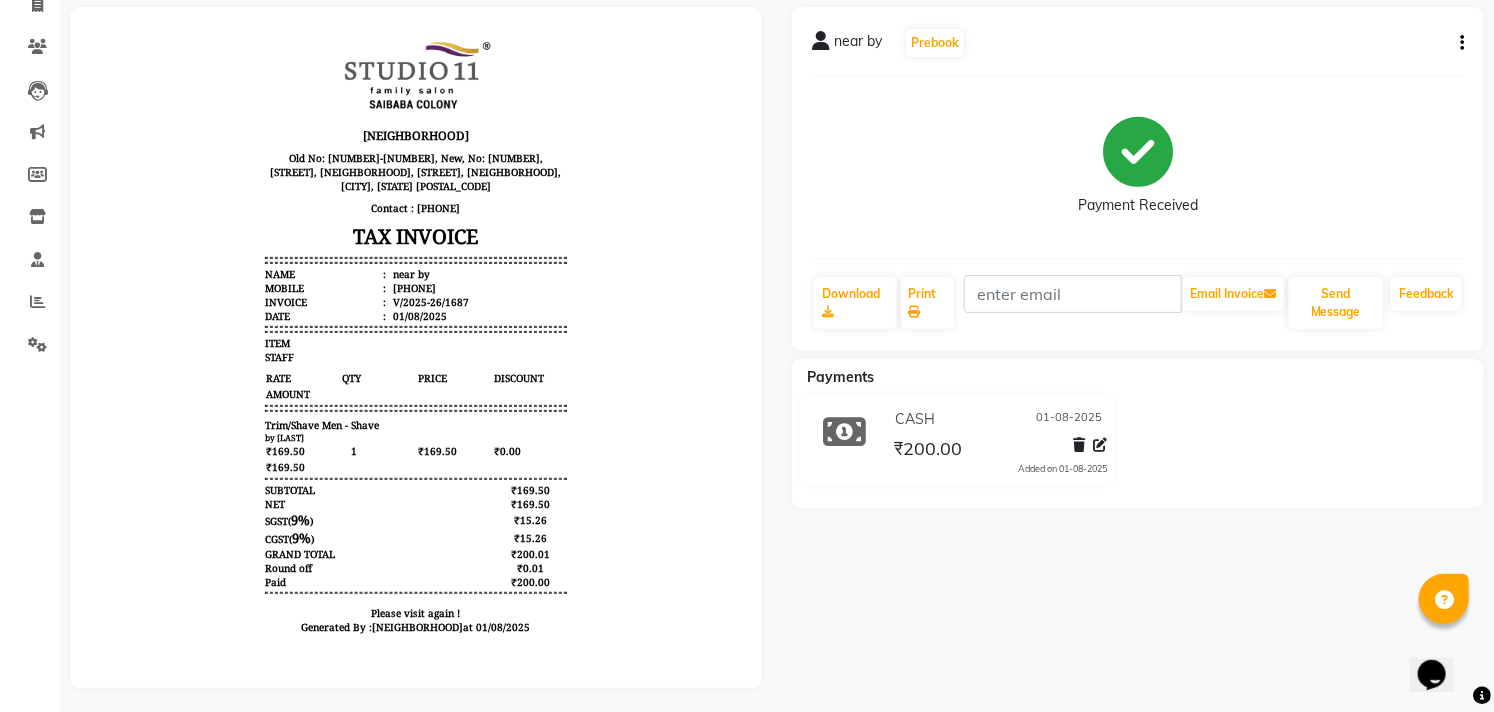 scroll, scrollTop: 163, scrollLeft: 0, axis: vertical 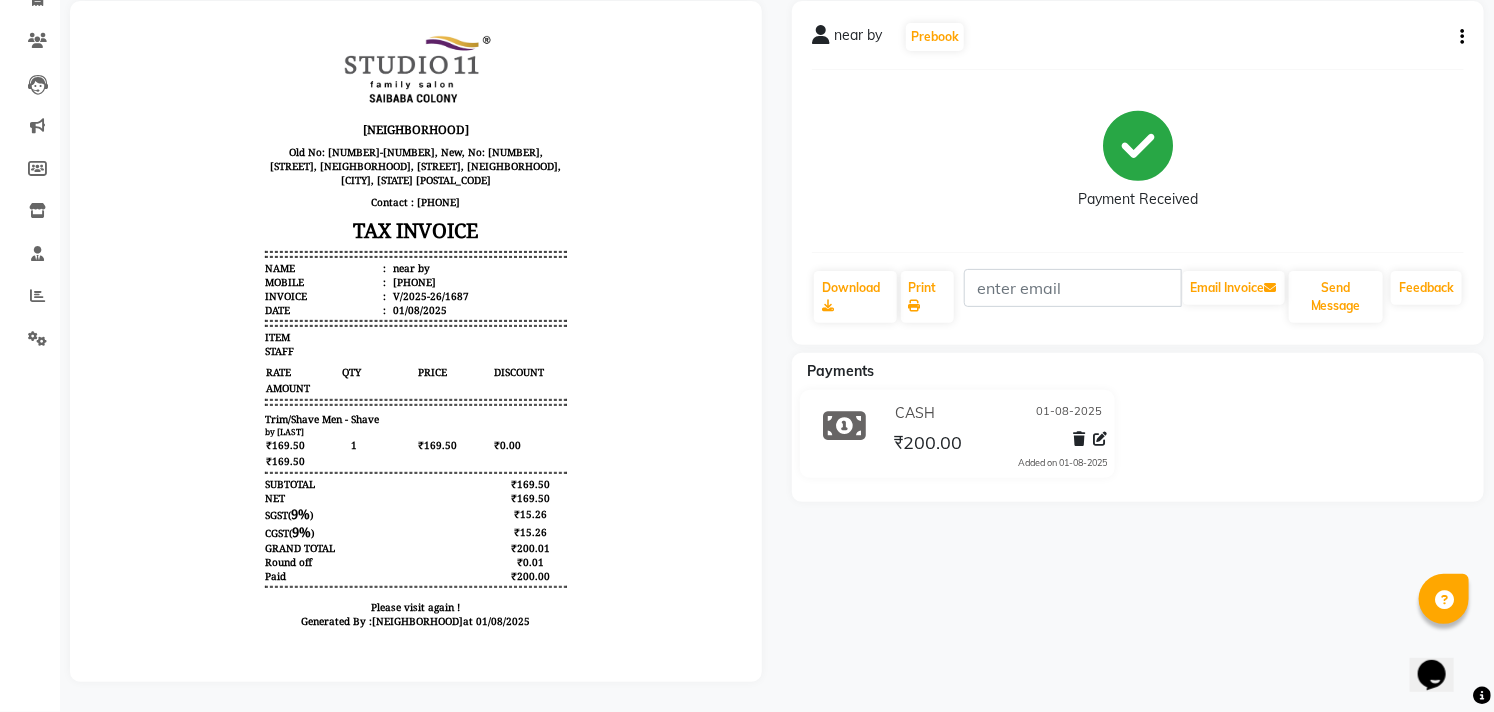drag, startPoint x: 719, startPoint y: 630, endPoint x: 1050, endPoint y: 597, distance: 332.64096 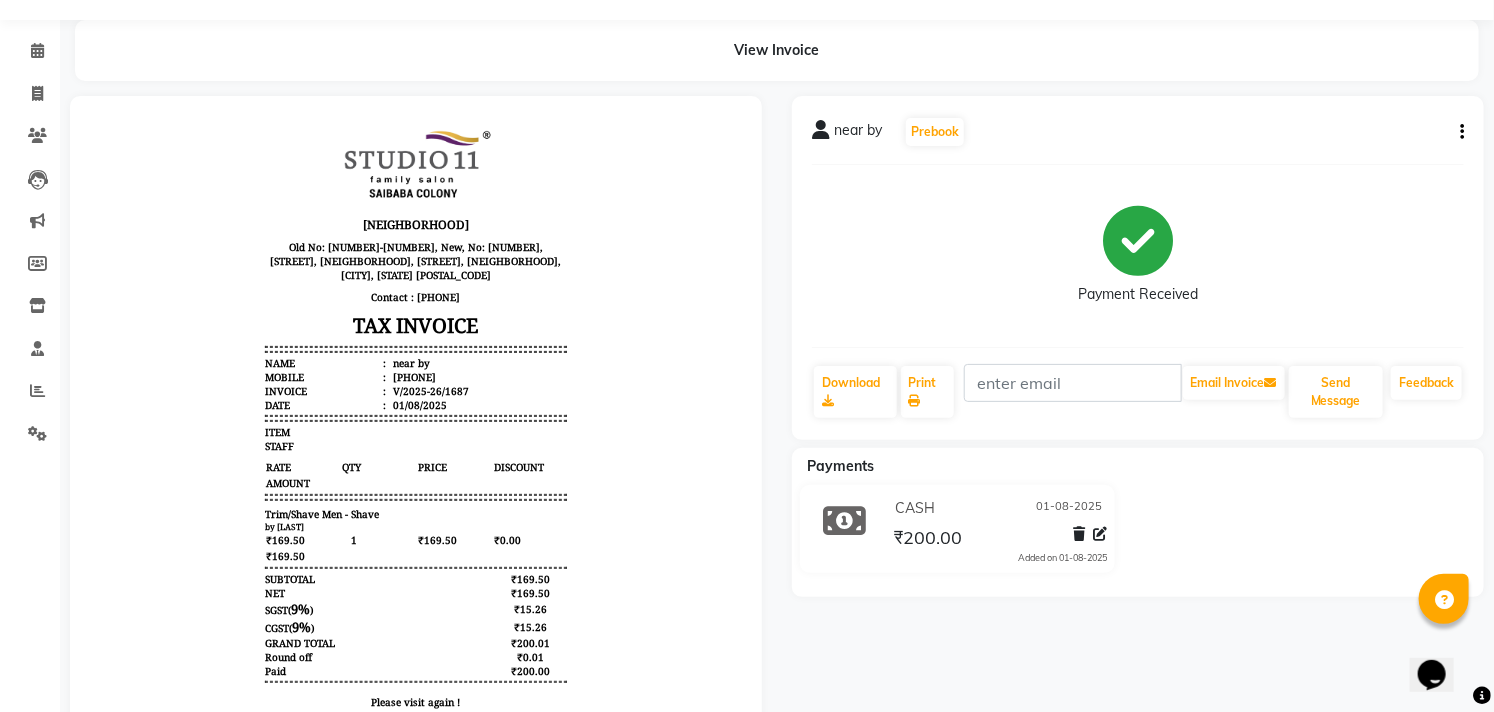 scroll, scrollTop: 0, scrollLeft: 0, axis: both 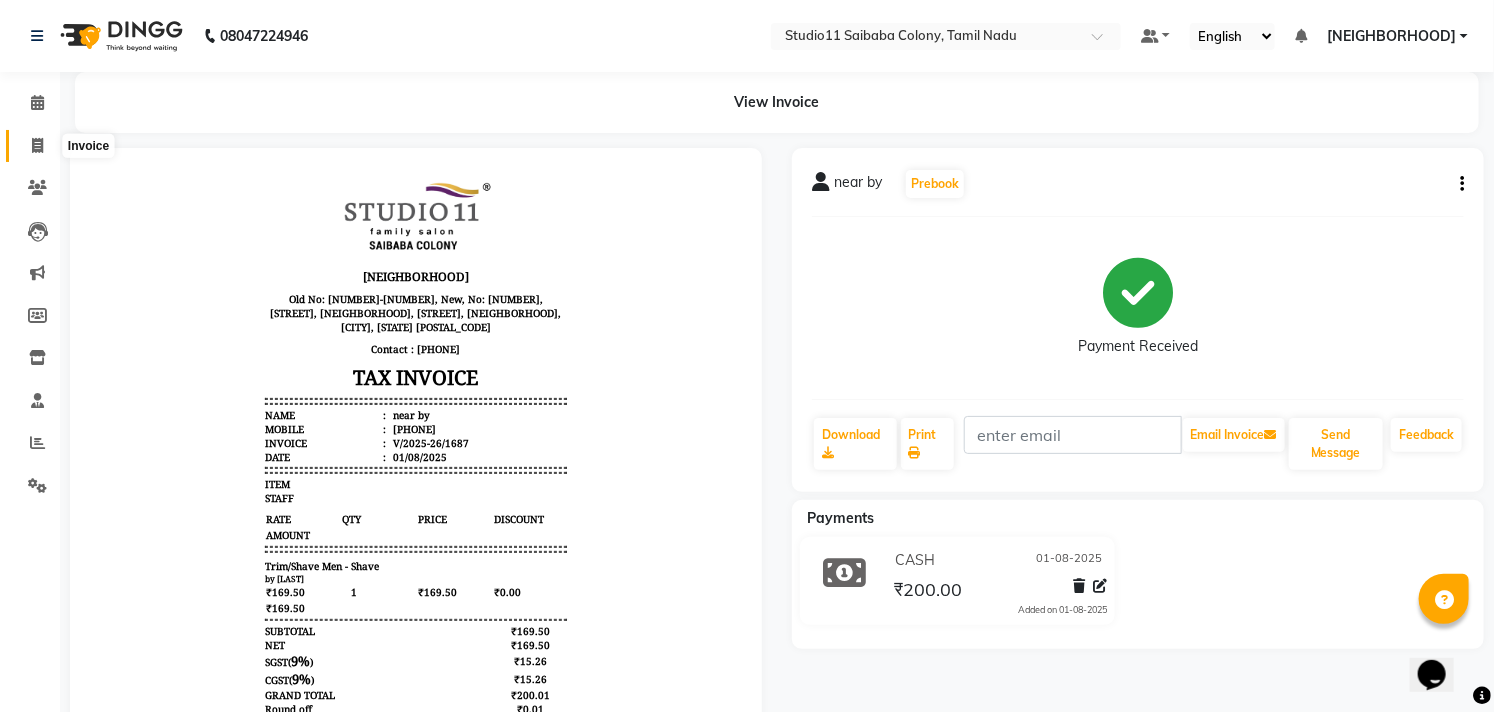 click 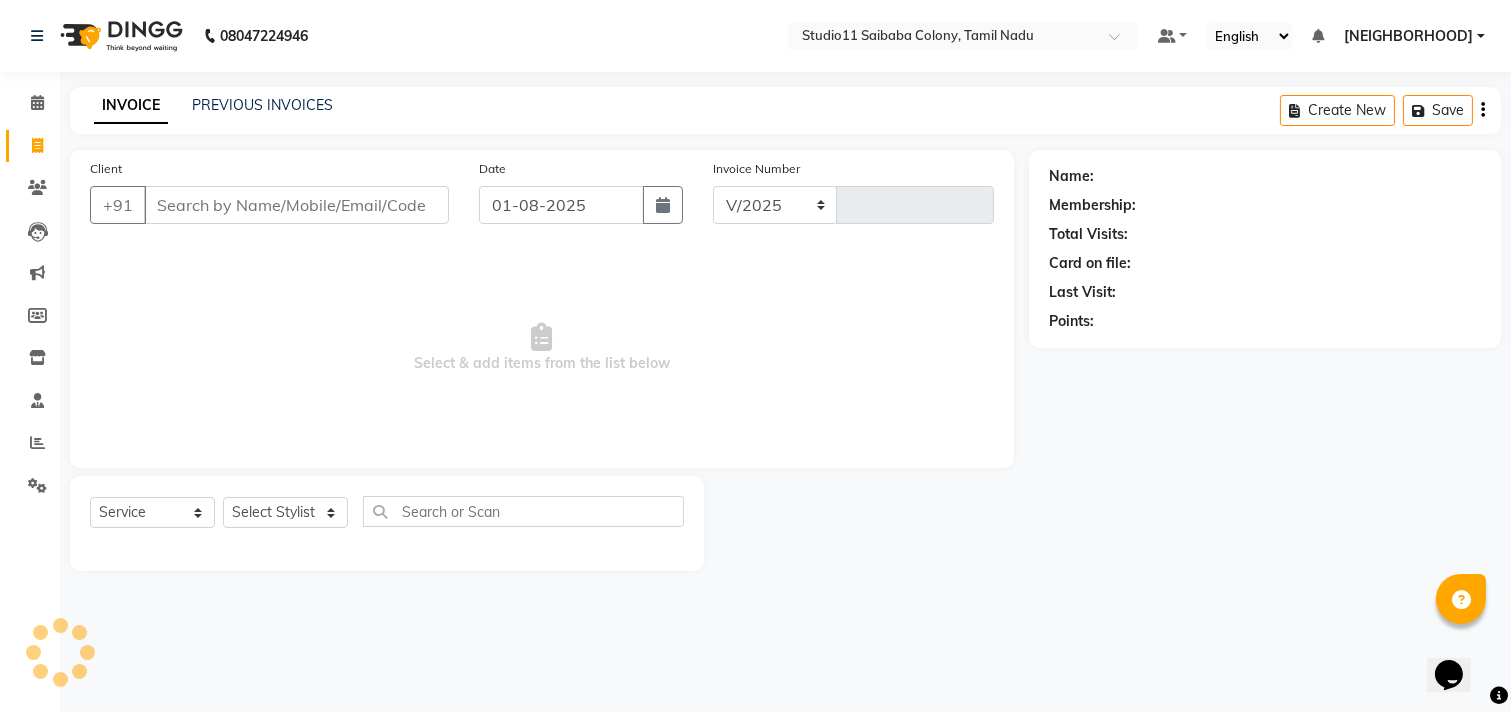 select on "7717" 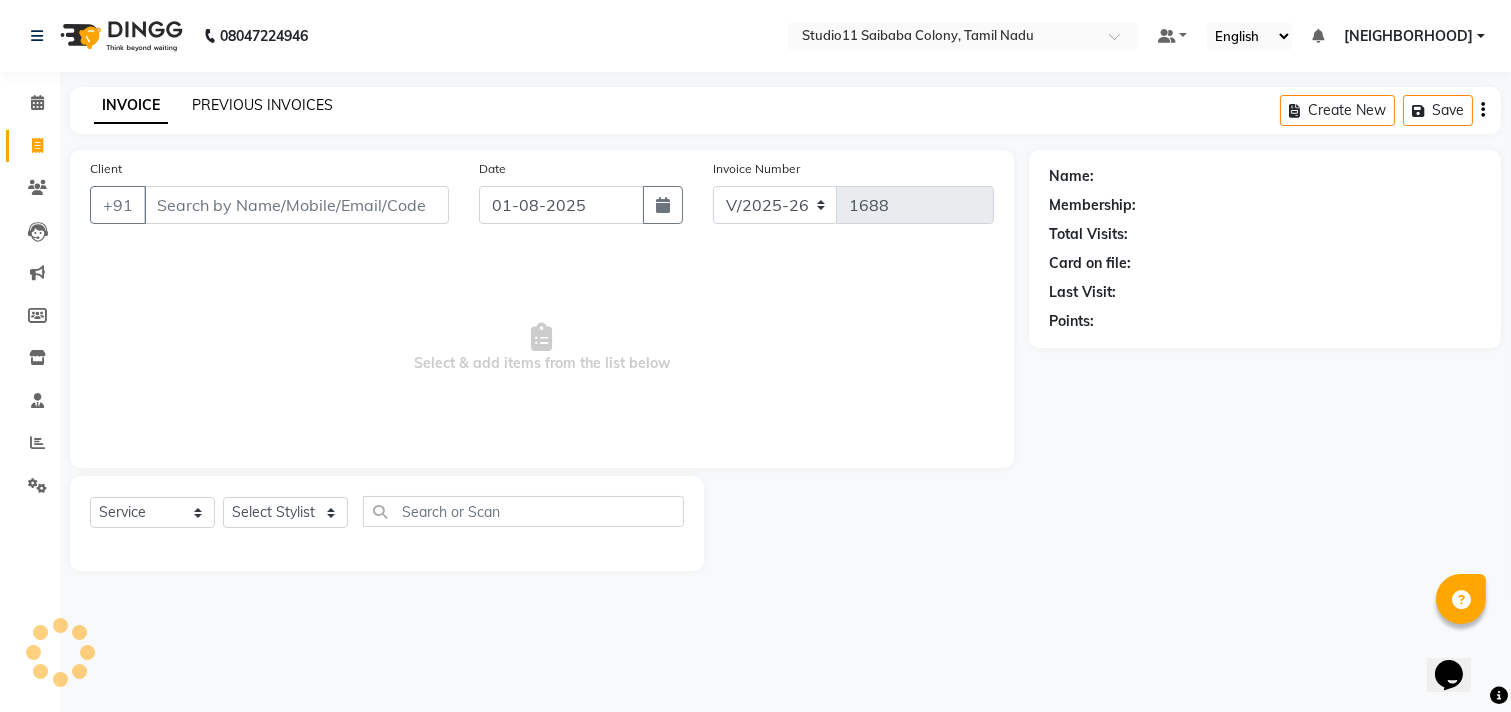 click on "PREVIOUS INVOICES" 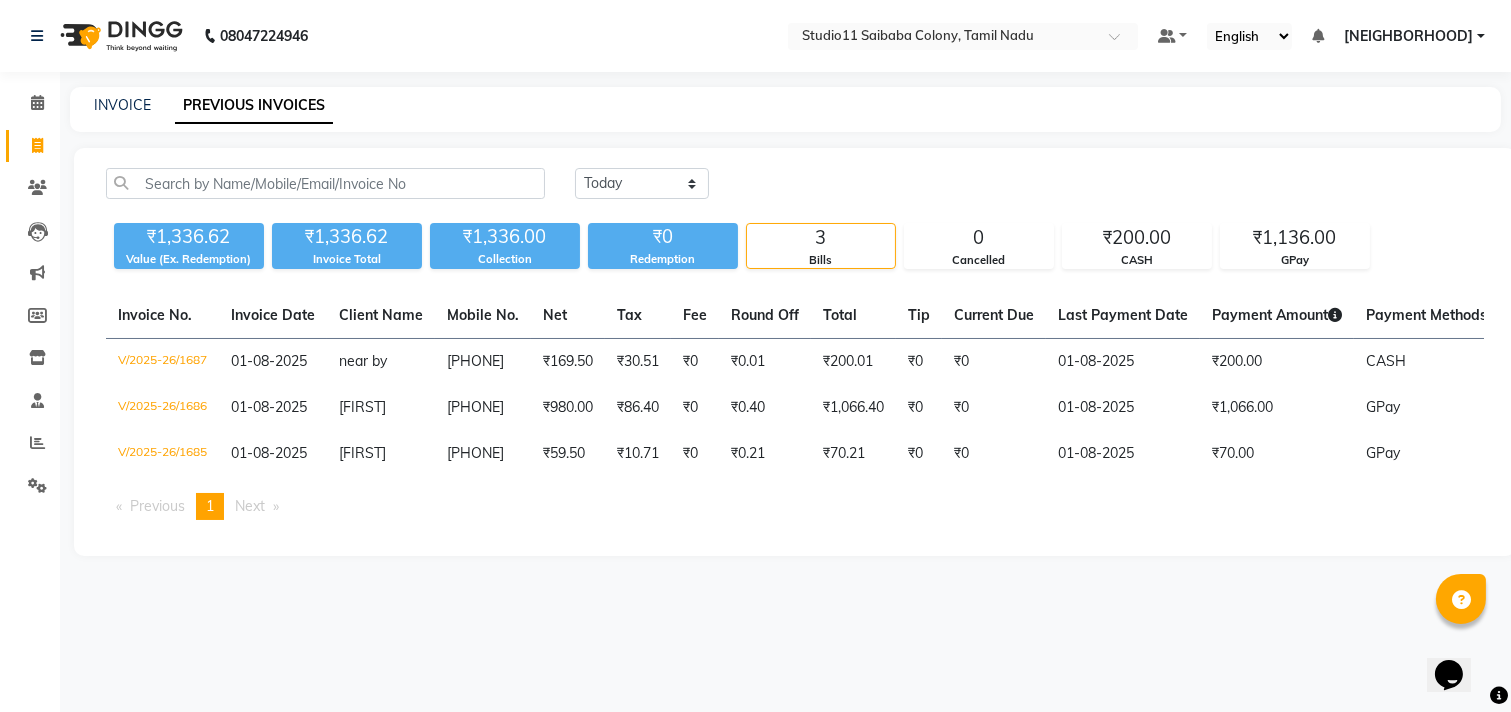 scroll, scrollTop: 0, scrollLeft: 245, axis: horizontal 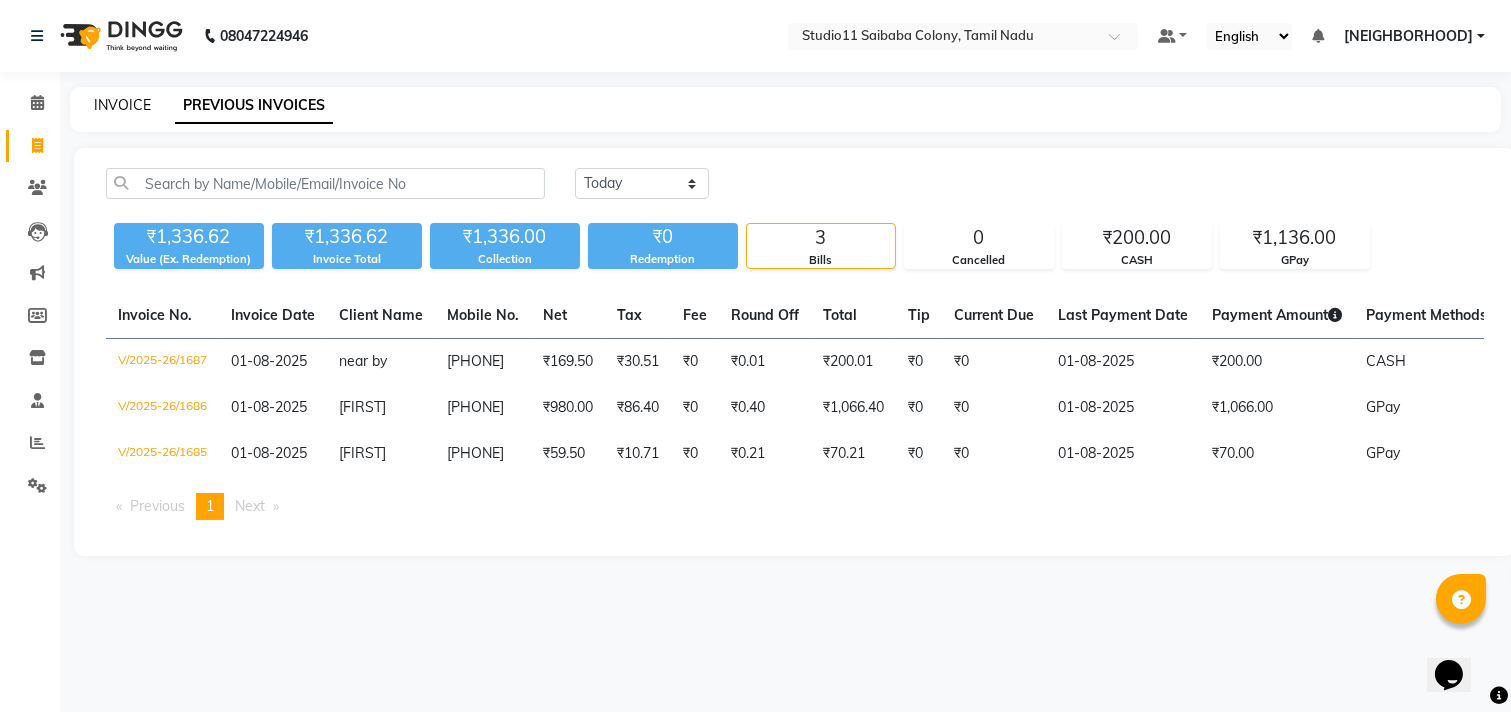 click on "INVOICE" 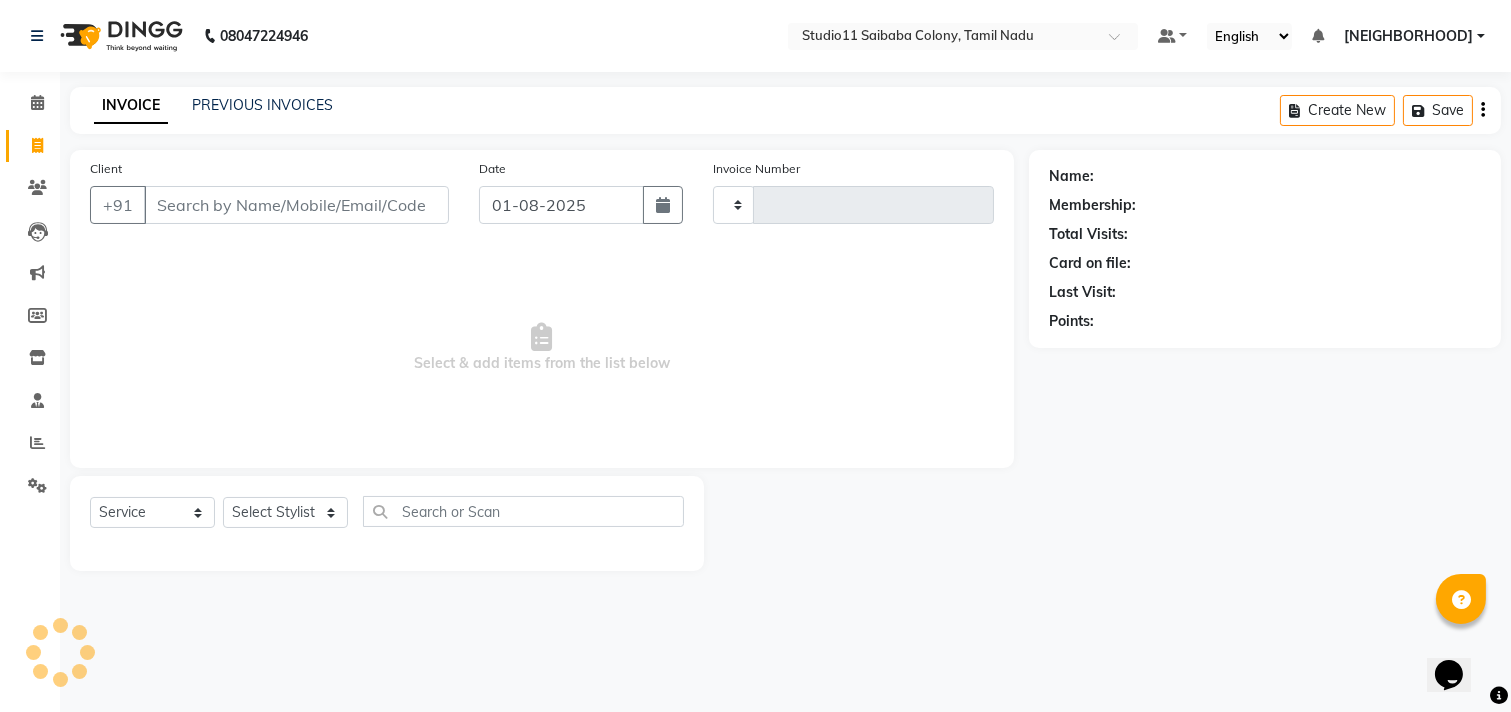 type on "1688" 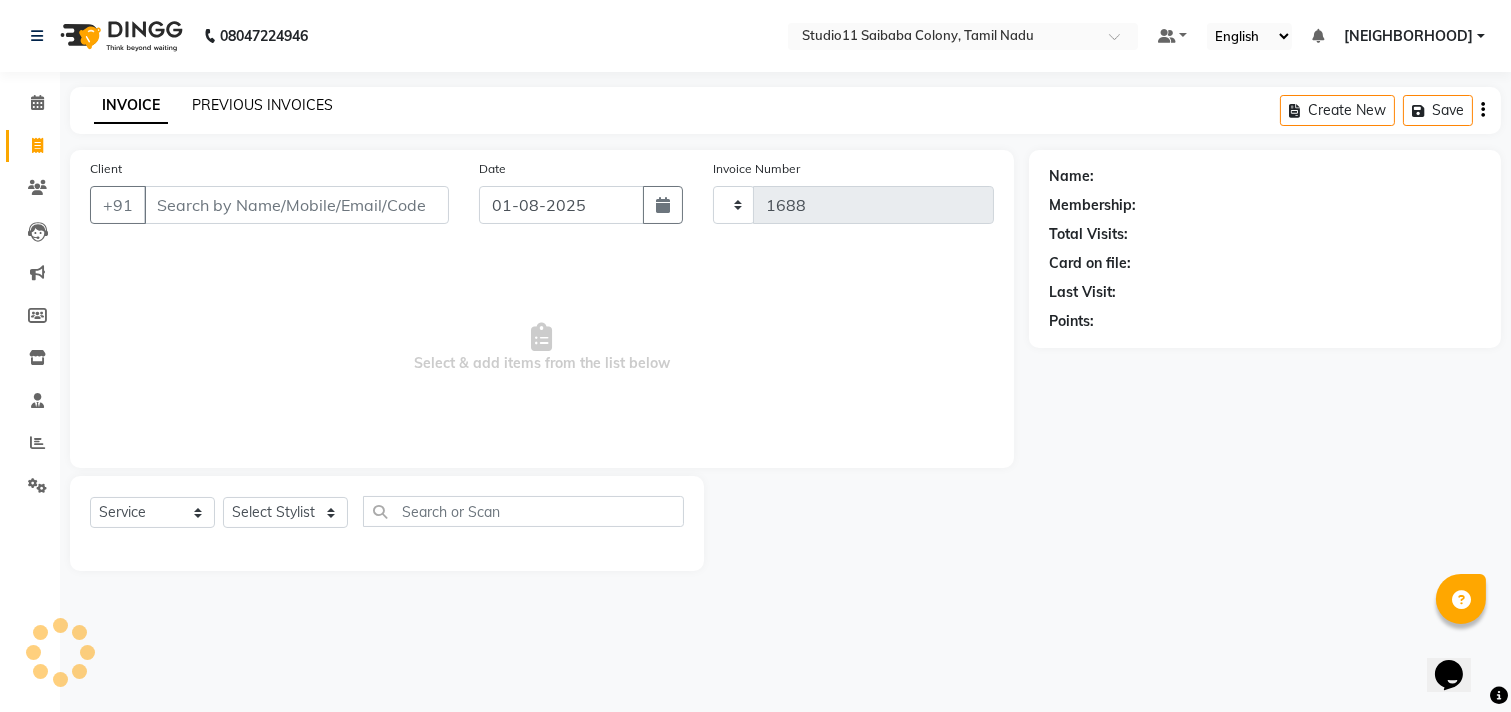 select on "7717" 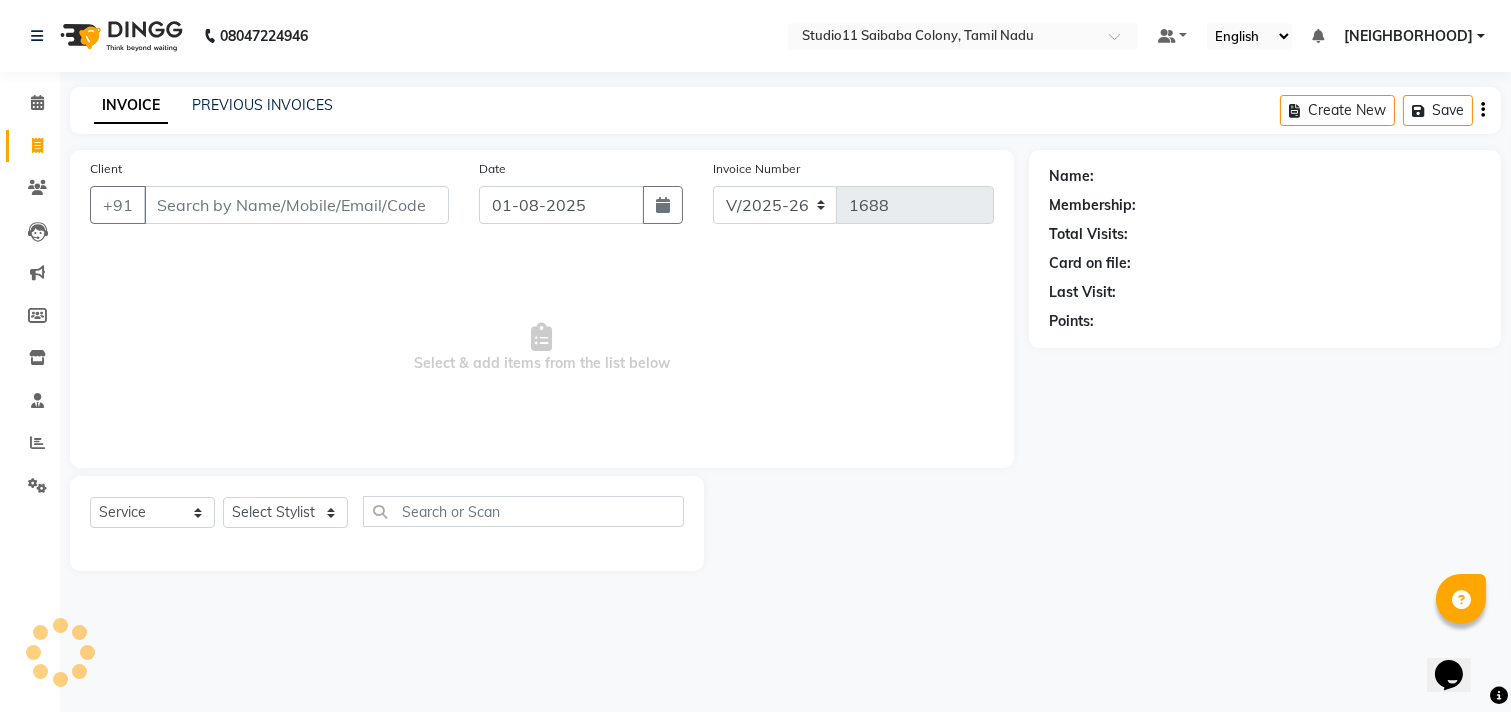 click on "INVOICE PREVIOUS INVOICES Create New   Save" 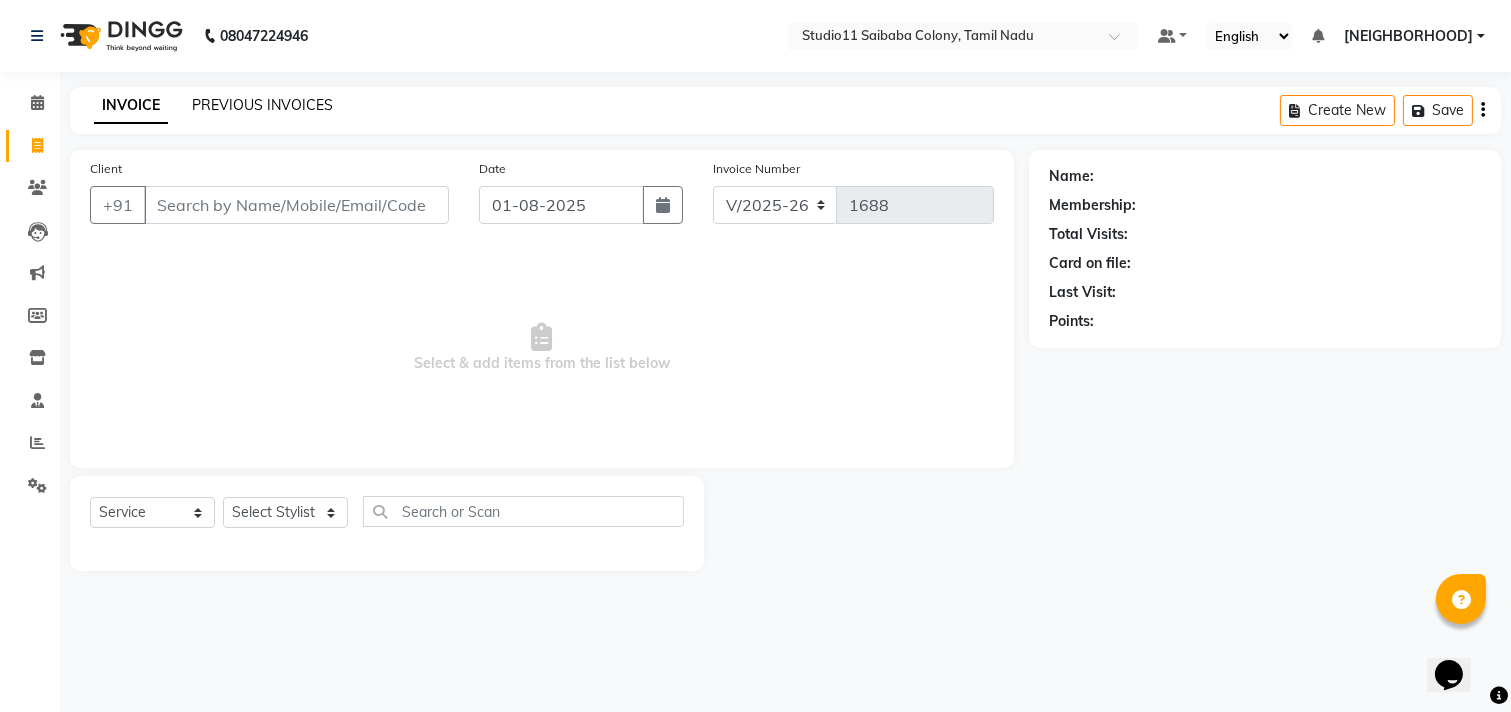 click on "PREVIOUS INVOICES" 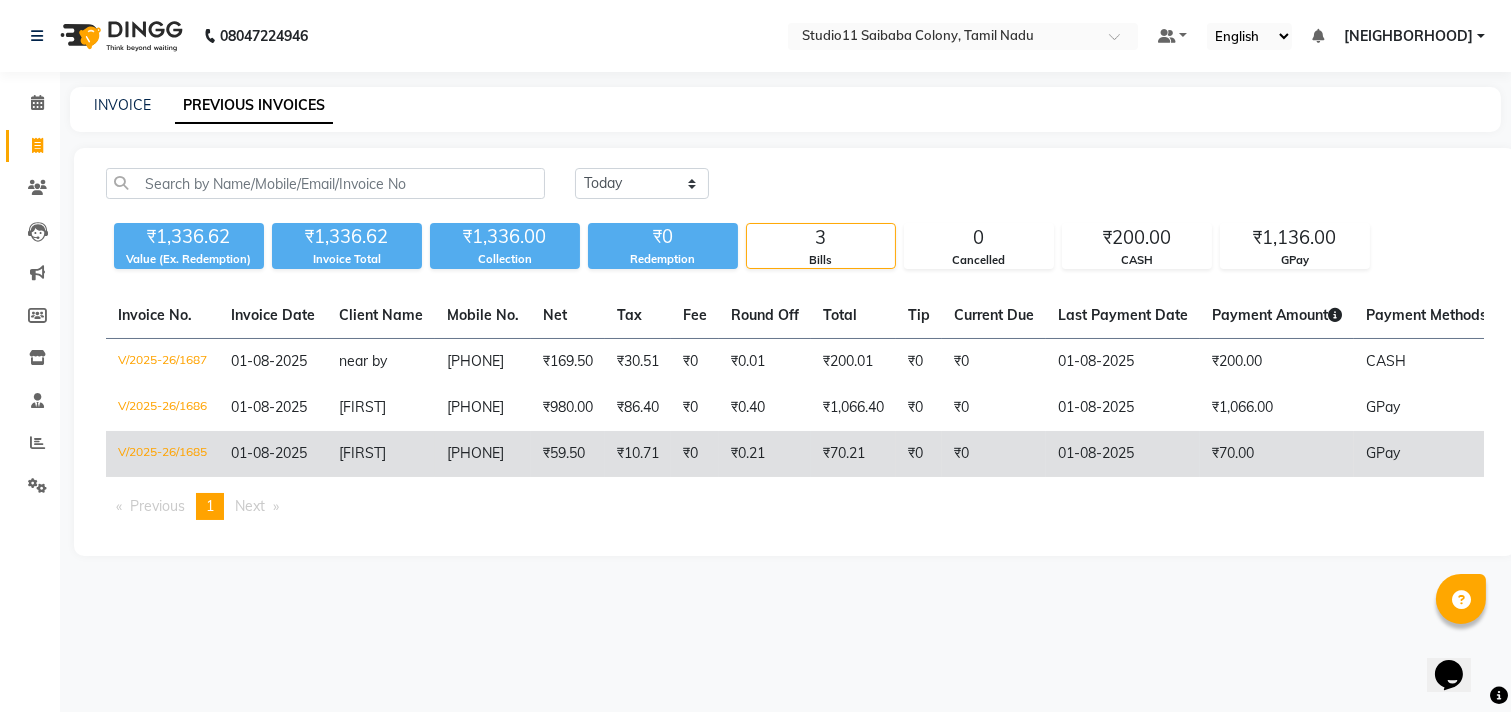 click on "Prathiksha" 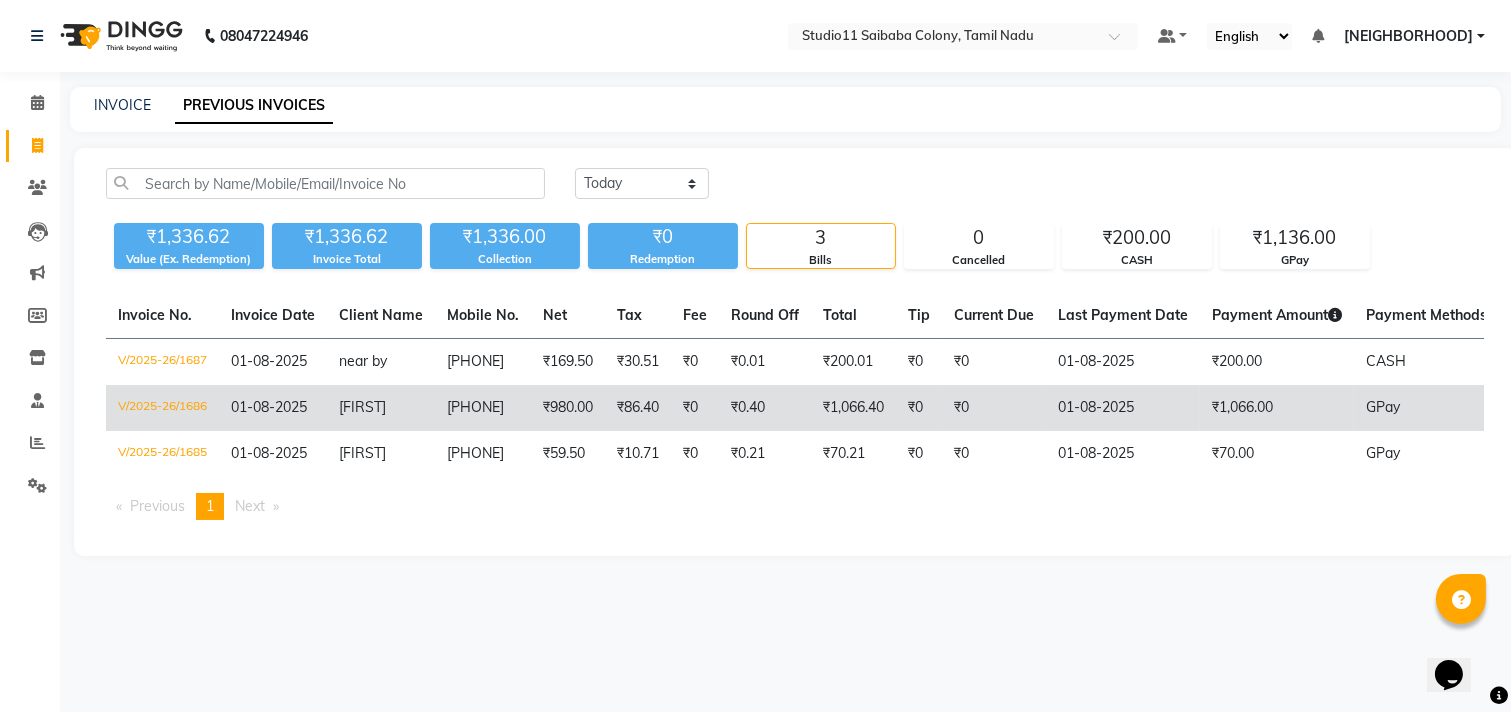 click on "8754903990" 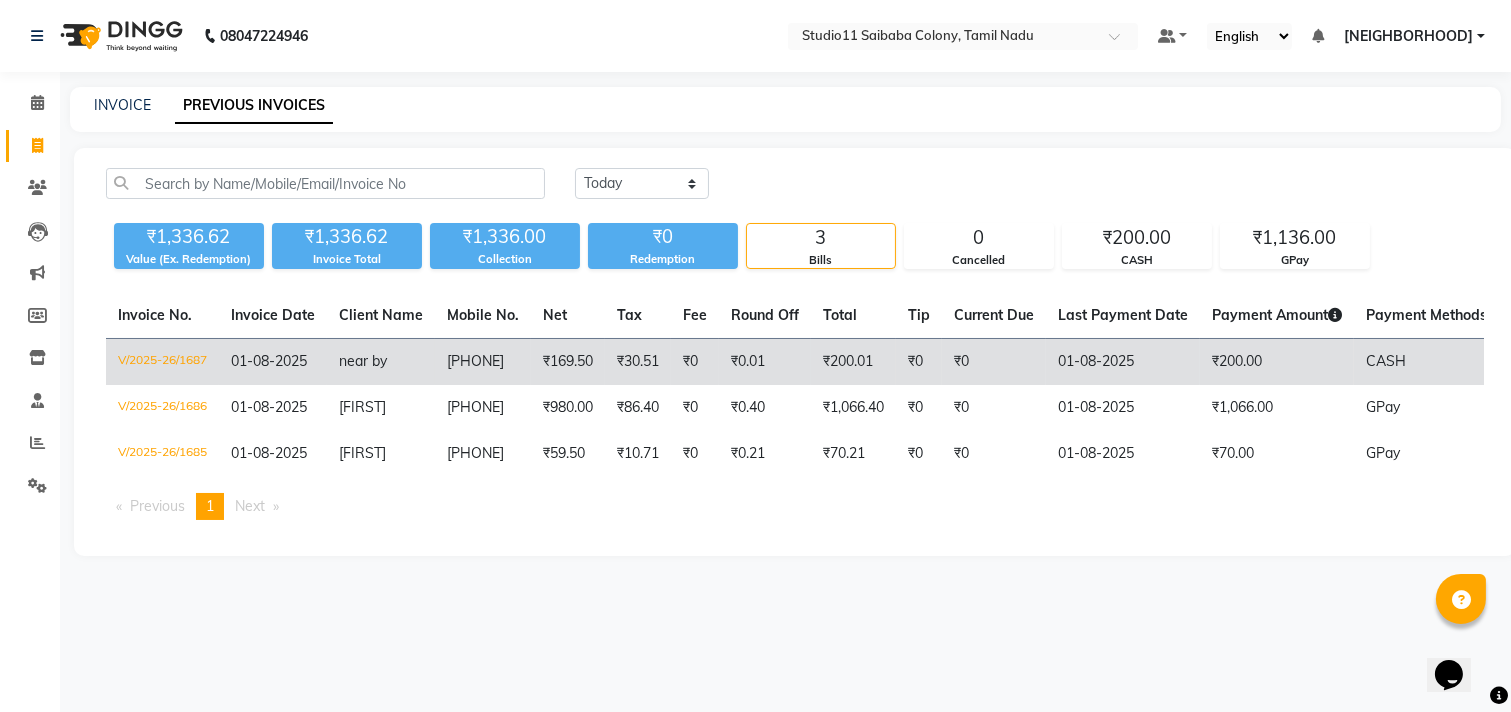 click on "9500059707" 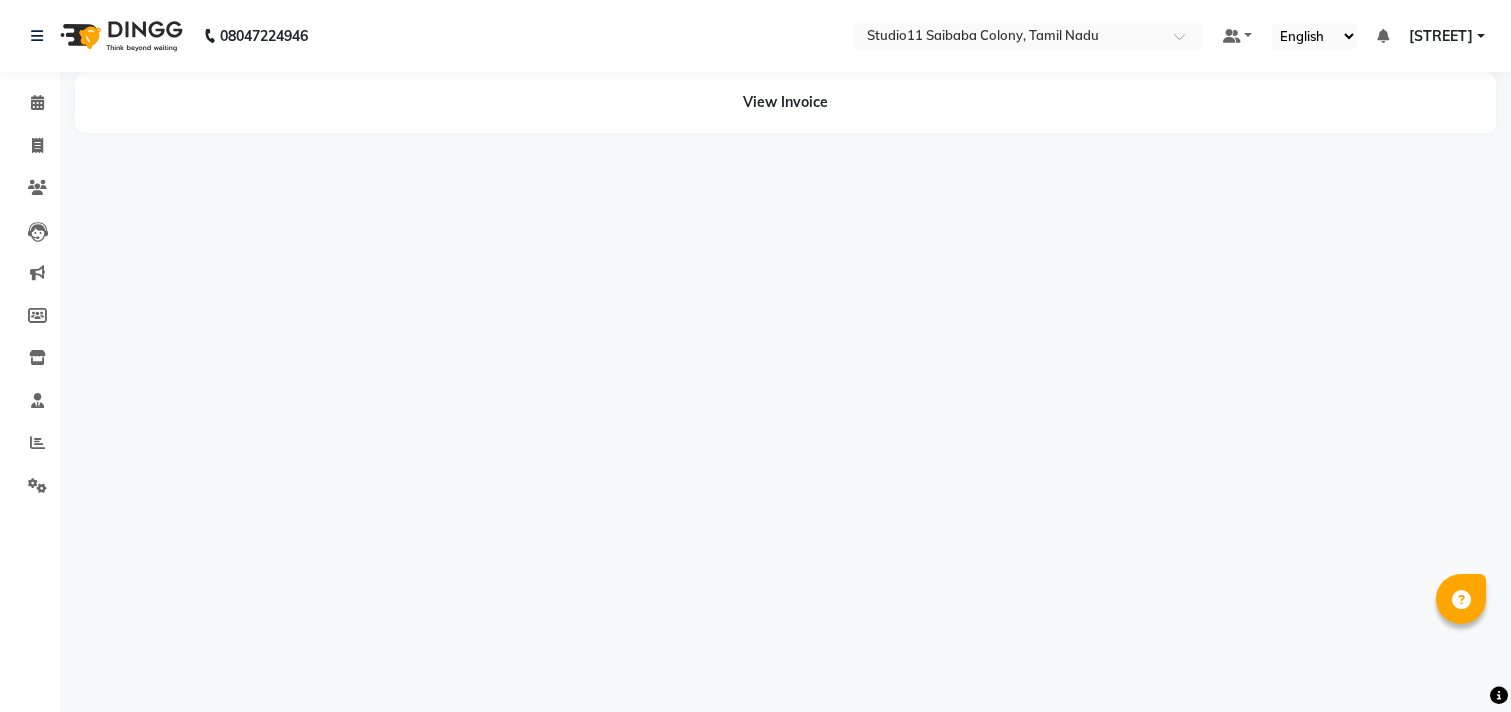 scroll, scrollTop: 0, scrollLeft: 0, axis: both 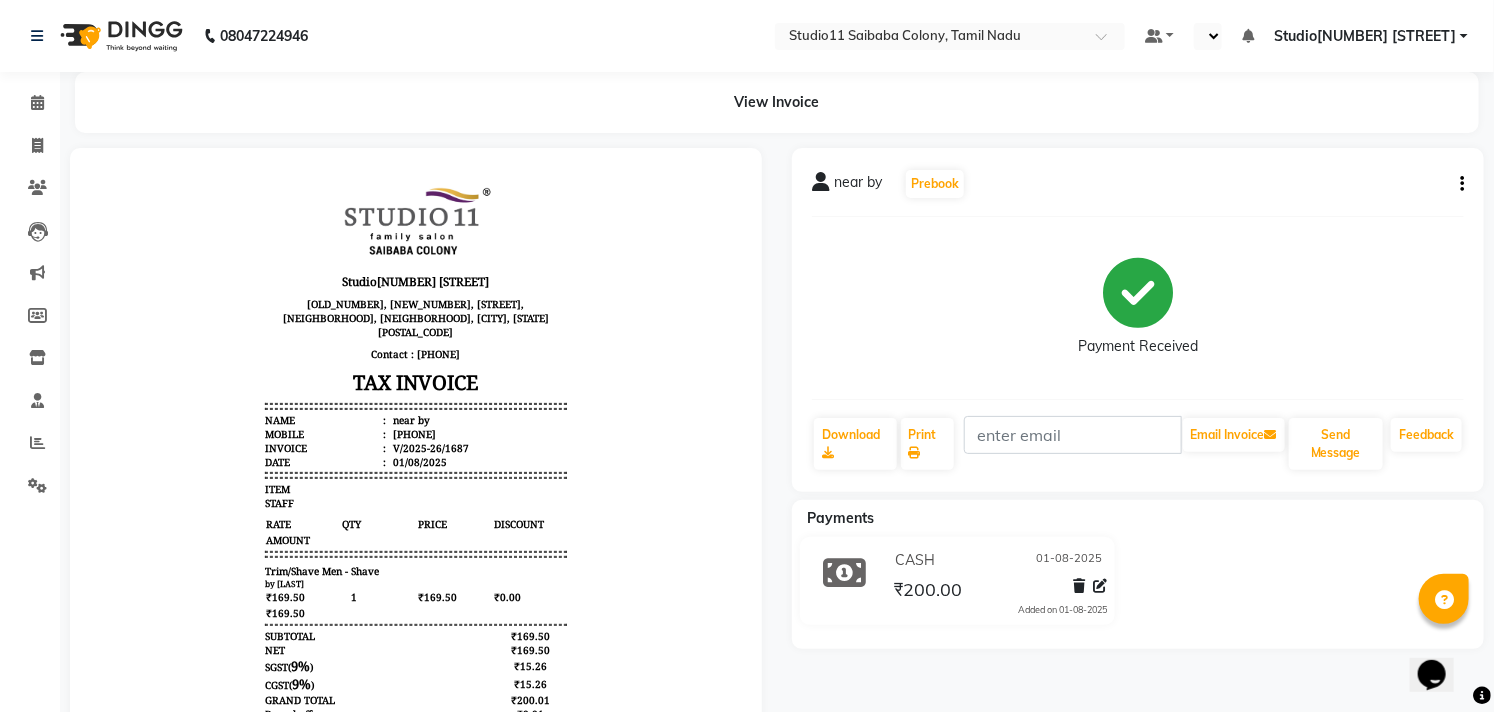 select on "en" 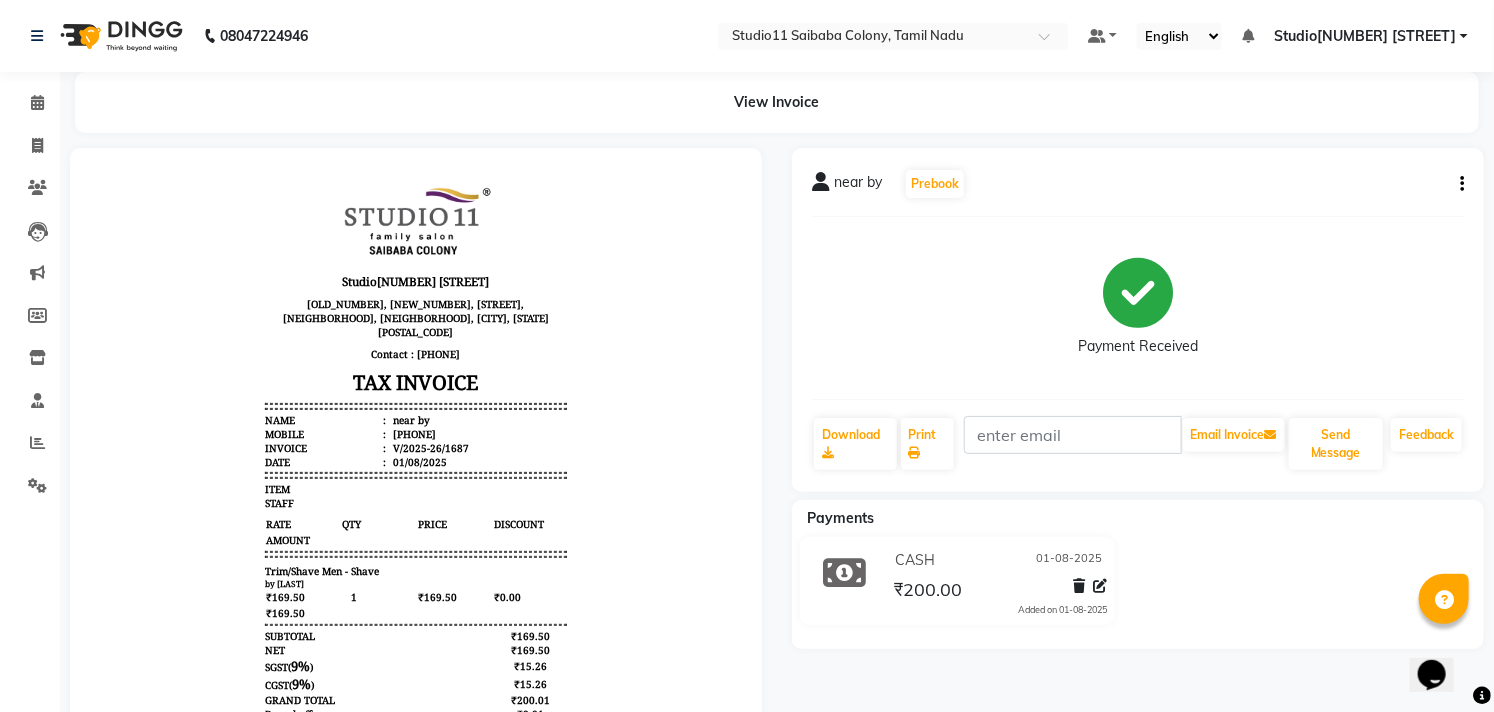 scroll, scrollTop: 0, scrollLeft: 0, axis: both 